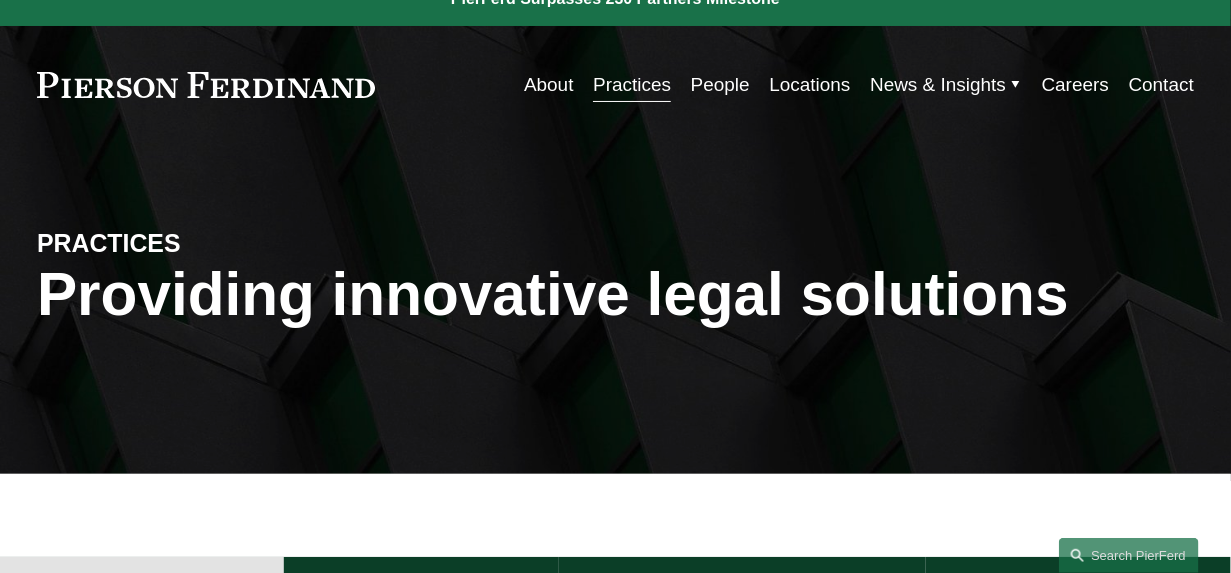 scroll, scrollTop: 0, scrollLeft: 0, axis: both 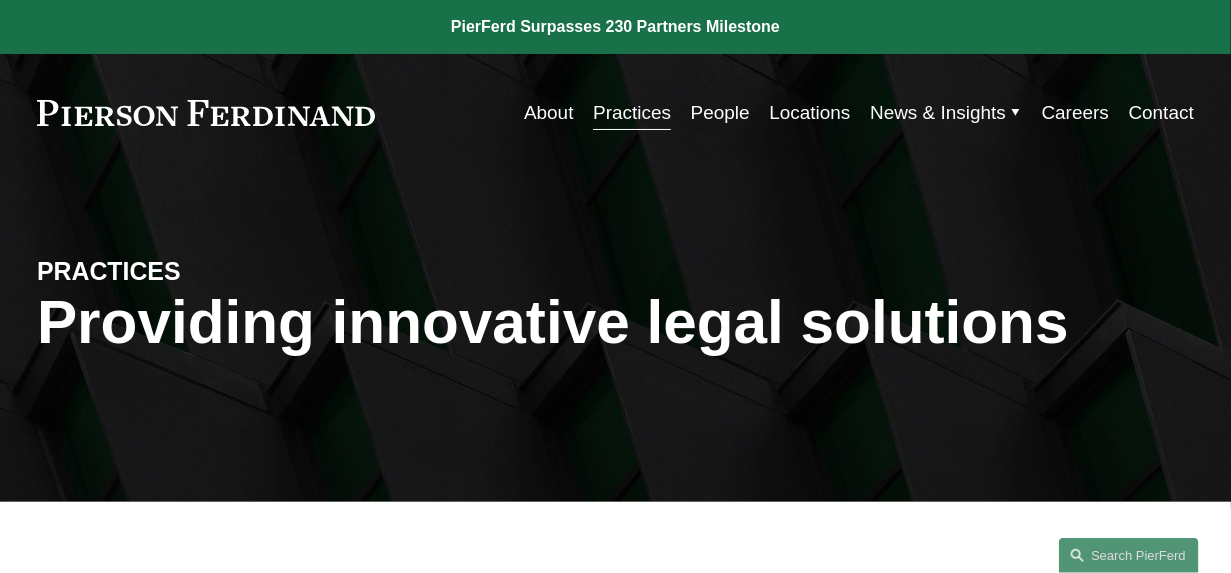 click on "People" at bounding box center [720, 113] 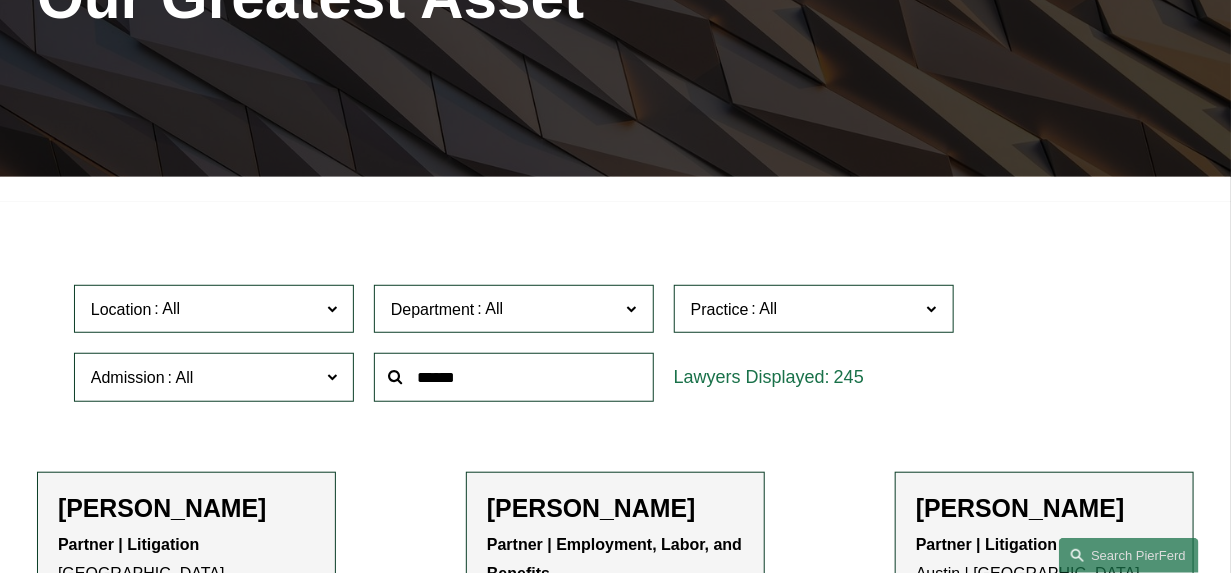 scroll, scrollTop: 374, scrollLeft: 0, axis: vertical 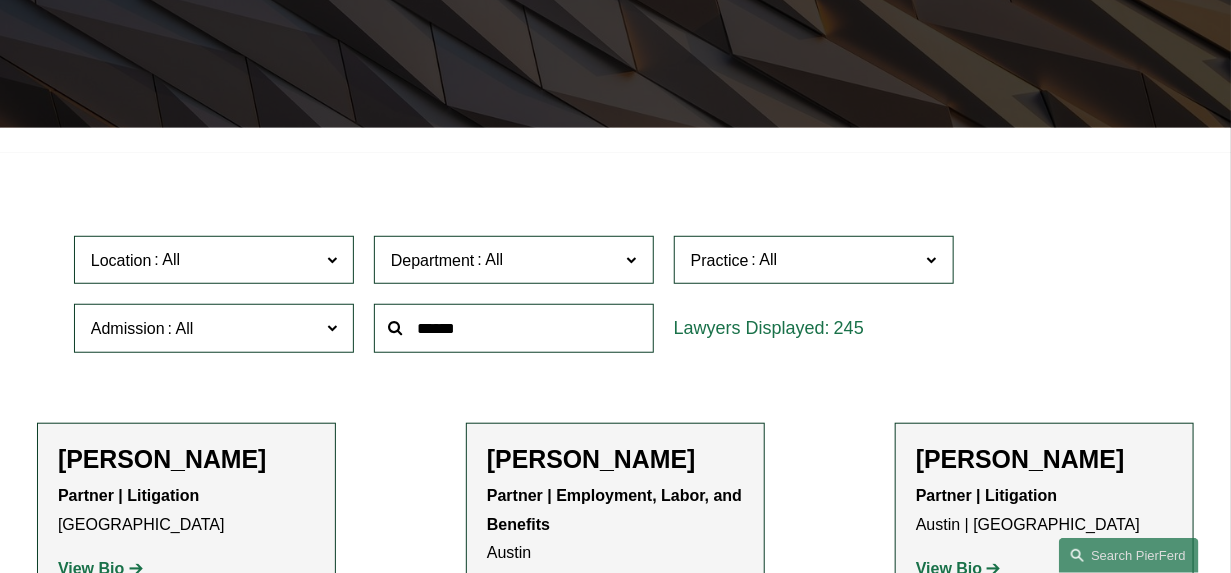 click on "Department" 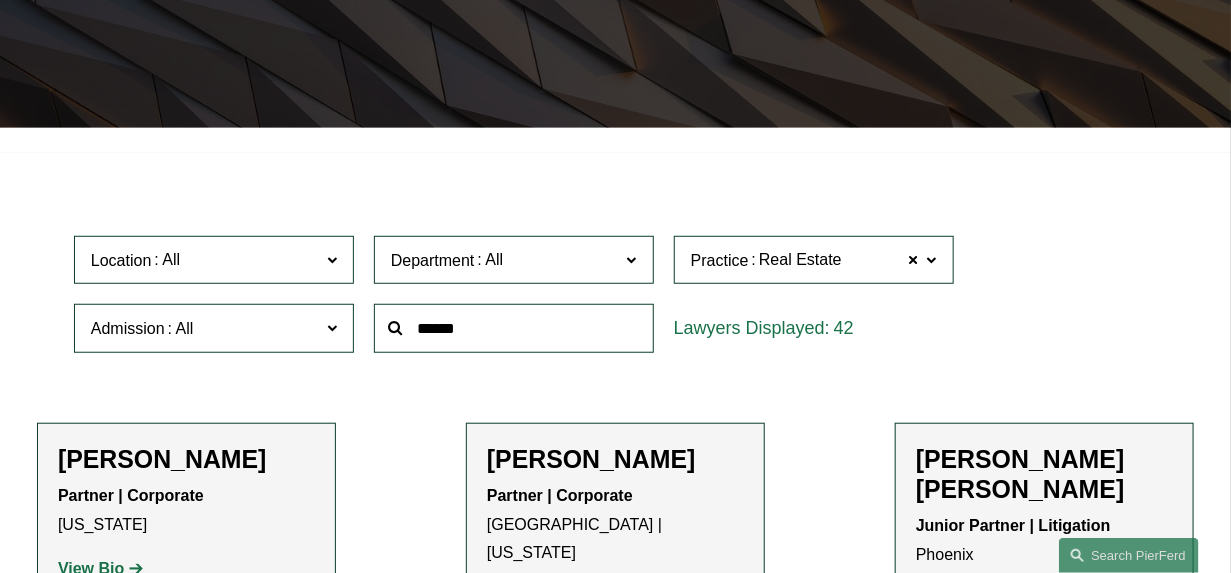 click on "Location" 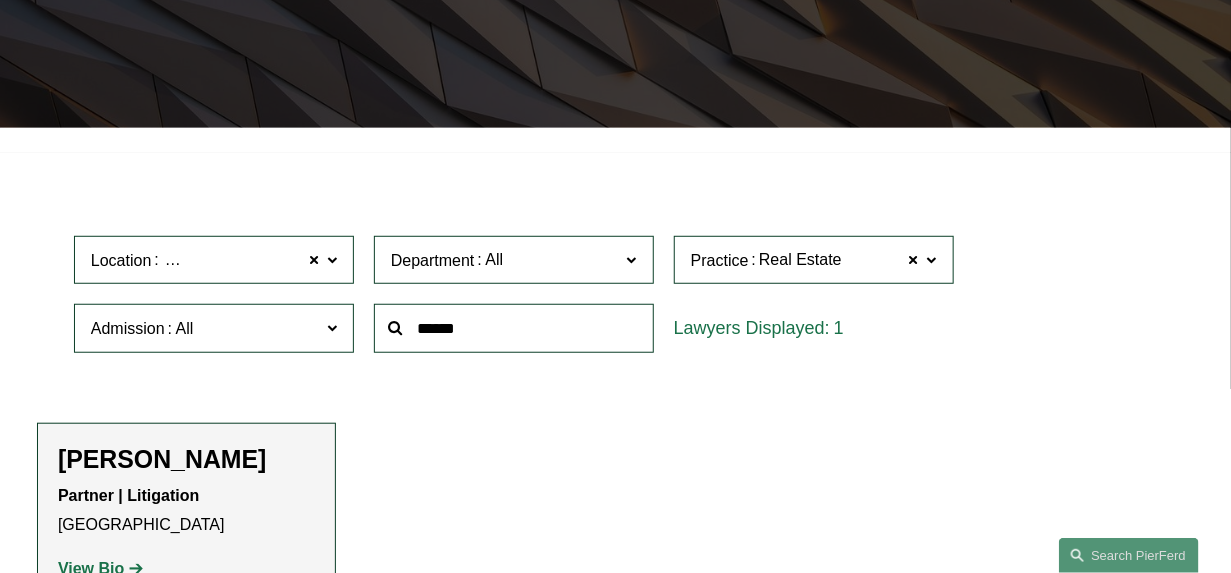 click 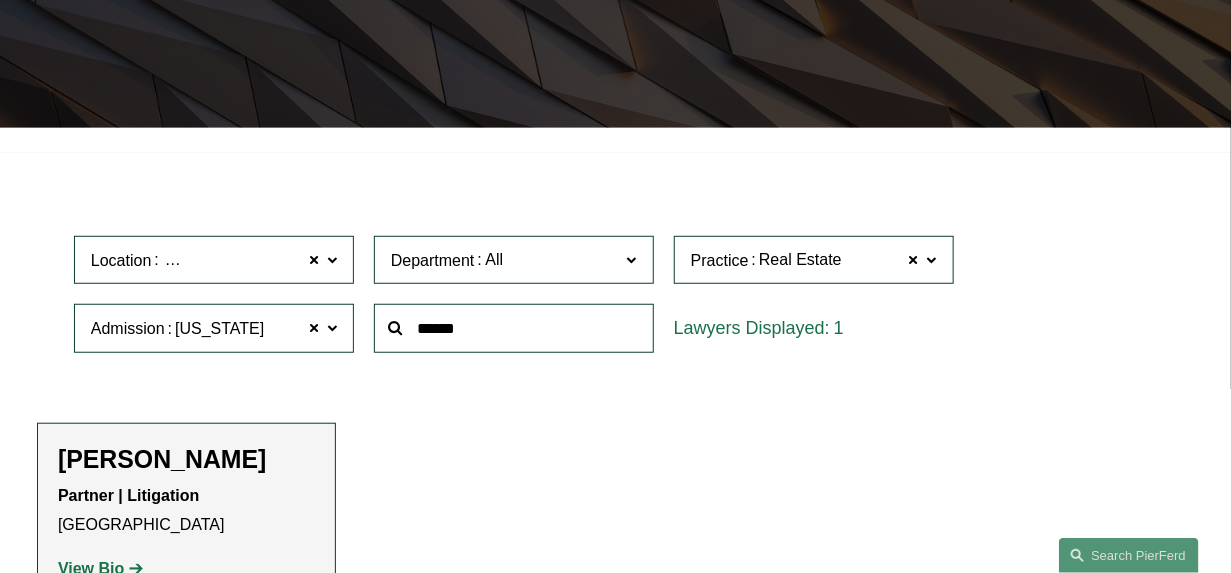 click on "Location Dallas" 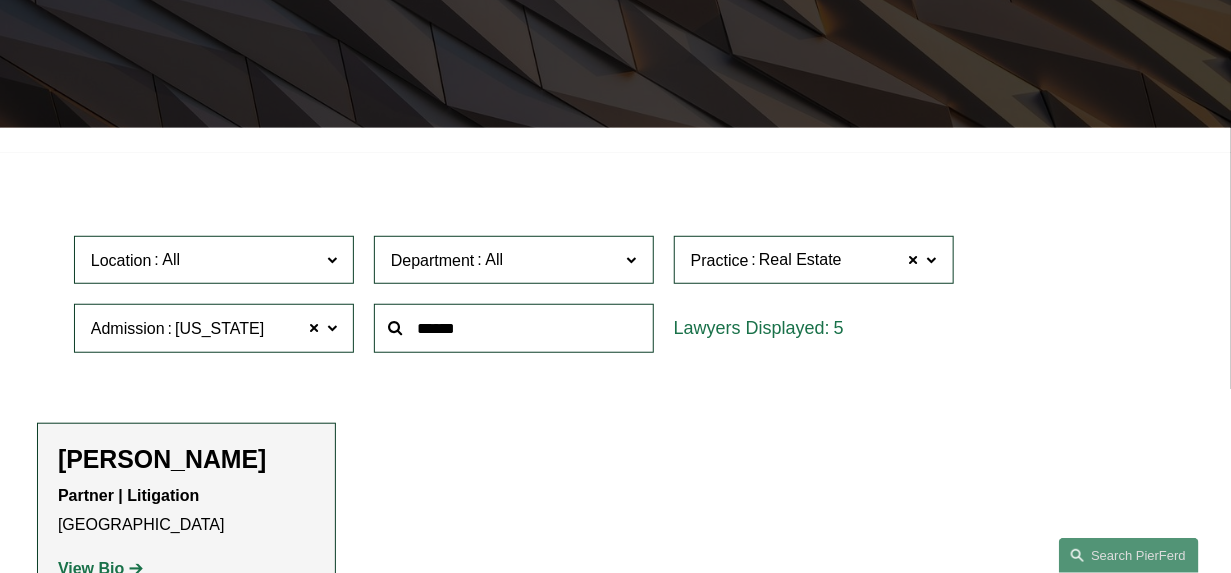 click on "Filter Location All Atlanta Austin Boston Charlotte Chicago Cincinnati Cleveland Columbus Dallas Denver Detroit Houston London Los Angeles Miami New York Northern Virginia Palo Alto Philadelphia Phoenix Princeton Seattle Tampa Washington, D.C. Wilmington Department All Corporate Employment, Labor, and Benefits Intellectual Property Litigation Practice Real Estate Real Estate All Antitrust Counseling Appellate Arbitration and Mediation Banking and Financial Services Bankruptcy, Financial Restructuring, and Reorganization Broker-Dealer Regulation Cannabis, Hemp & CBD Capital Markets Civil Pretrial and Trial Services Class Action Defense Commercial Litigation Commercial Transactions Commodities, Futures & Derivatives Communications & Media Condemnation and Eminent Domain Construction and Design Professional Copyrights Cyber, Privacy & Technology Education Emerging Companies Employment and Labor Energy, Gas, and Oil Law Energy, Renewables, and Sustainability Entertainment Environmental, Health, and Safety FDA All" 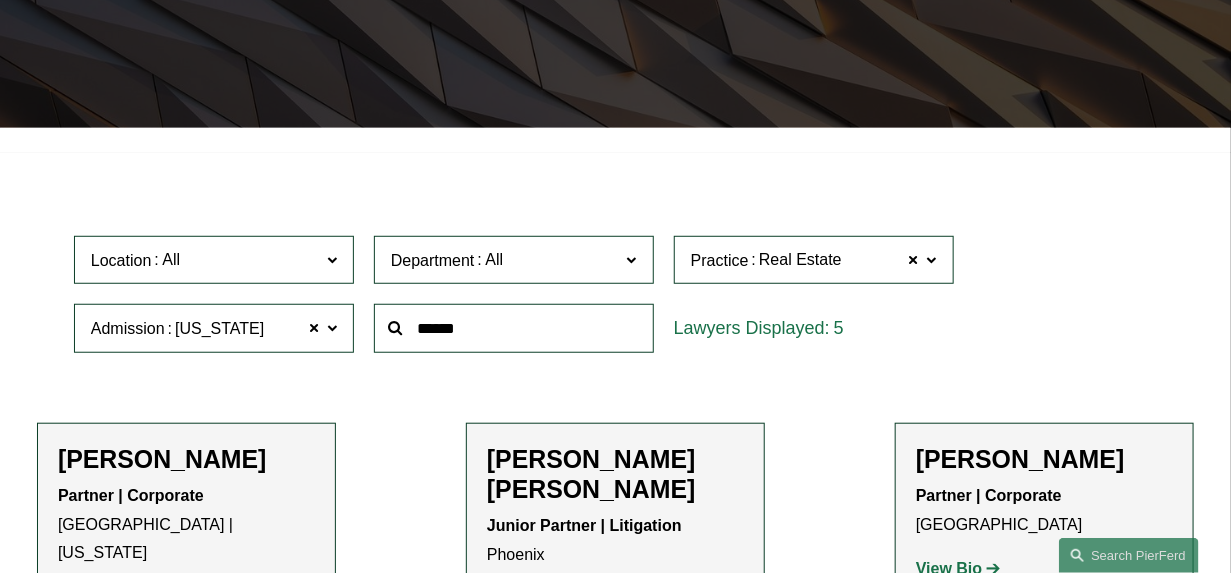 click on "Location All Atlanta Austin Boston Charlotte Chicago Cincinnati Cleveland Columbus Dallas Denver Detroit Houston London Los Angeles Miami New York Northern Virginia Palo Alto Philadelphia Phoenix Princeton Seattle Tampa Washington, D.C. Wilmington Department All Corporate Employment, Labor, and Benefits Intellectual Property Litigation Practice Real Estate Real Estate All Antitrust Counseling Appellate Arbitration and Mediation Banking and Financial Services Bankruptcy, Financial Restructuring, and Reorganization Broker-Dealer Regulation Cannabis, Hemp & CBD Capital Markets Civil Pretrial and Trial Services Class Action Defense Commercial Litigation Commercial Transactions Commodities, Futures & Derivatives Communications & Media Condemnation and Eminent Domain Construction and Design Professional Copyrights Cyber, Privacy & Technology Education Emerging Companies Employment and Labor Energy, Gas, and Oil Law Energy, Renewables, and Sustainability Entertainment Environmental, Health, and Safety FDA Healthcare" 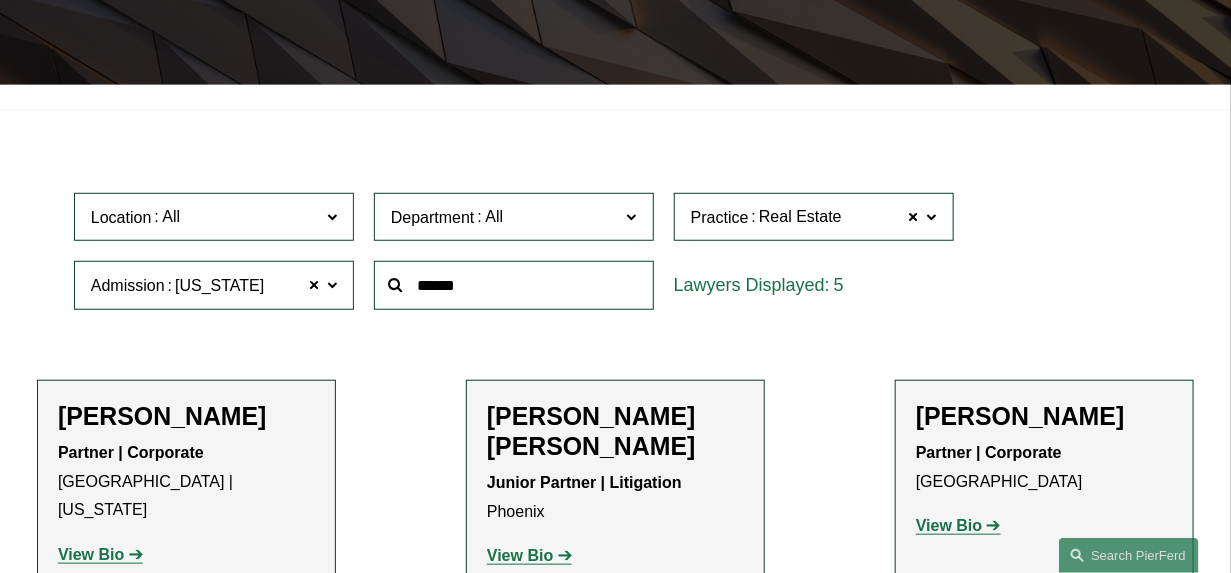 scroll, scrollTop: 499, scrollLeft: 0, axis: vertical 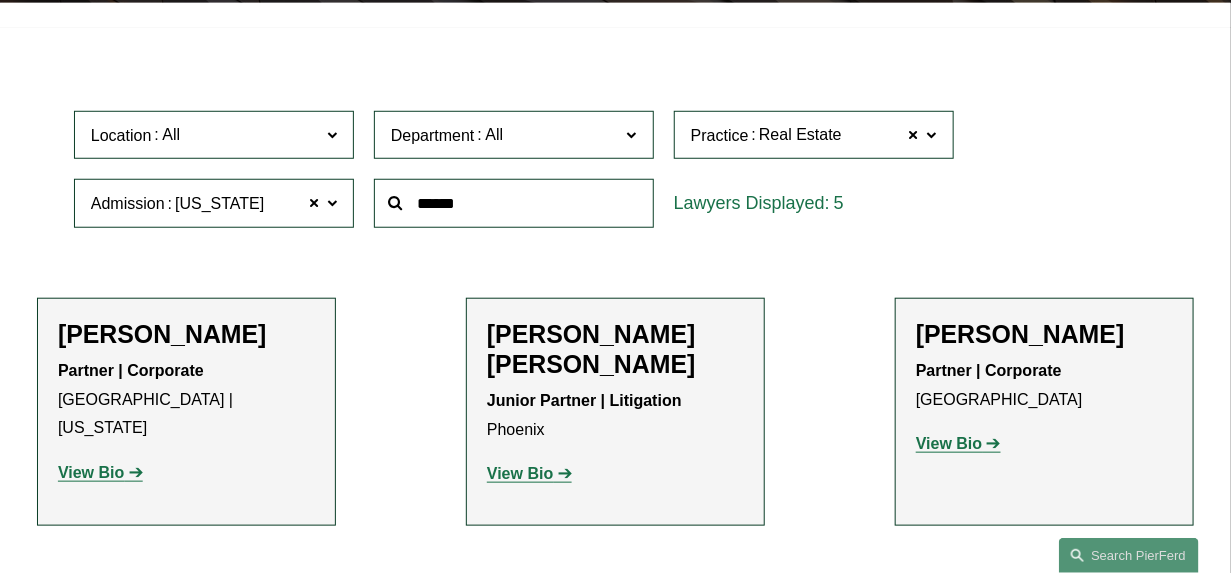 click on "Filter Location All Atlanta Austin Boston Charlotte Chicago Cincinnati Cleveland Columbus Dallas Denver Detroit Houston London Los Angeles Miami New York Northern Virginia Palo Alto Philadelphia Phoenix Princeton Seattle Tampa Washington, D.C. Wilmington Department All Corporate Employment, Labor, and Benefits Intellectual Property Litigation Practice Real Estate Real Estate All Antitrust Counseling Appellate Arbitration and Mediation Banking and Financial Services Bankruptcy, Financial Restructuring, and Reorganization Broker-Dealer Regulation Cannabis, Hemp & CBD Capital Markets Civil Pretrial and Trial Services Class Action Defense Commercial Litigation Commercial Transactions Commodities, Futures & Derivatives Communications & Media Condemnation and Eminent Domain Construction and Design Professional Copyrights Cyber, Privacy & Technology Education Emerging Companies Employment and Labor Energy, Gas, and Oil Law Energy, Renewables, and Sustainability Entertainment Environmental, Health, and Safety FDA All" 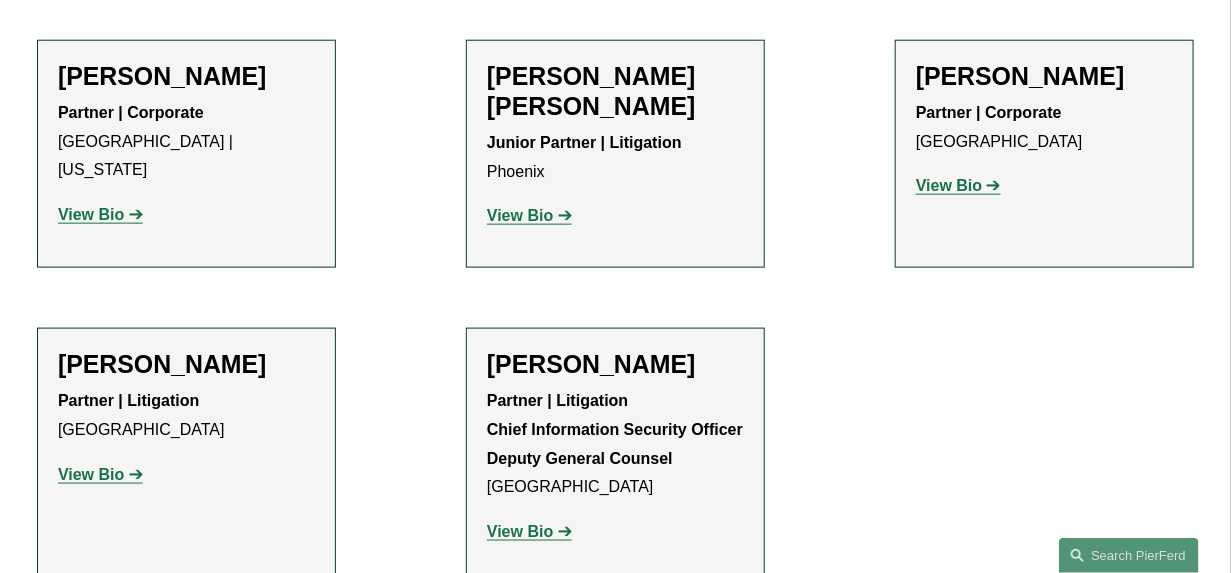 scroll, scrollTop: 749, scrollLeft: 0, axis: vertical 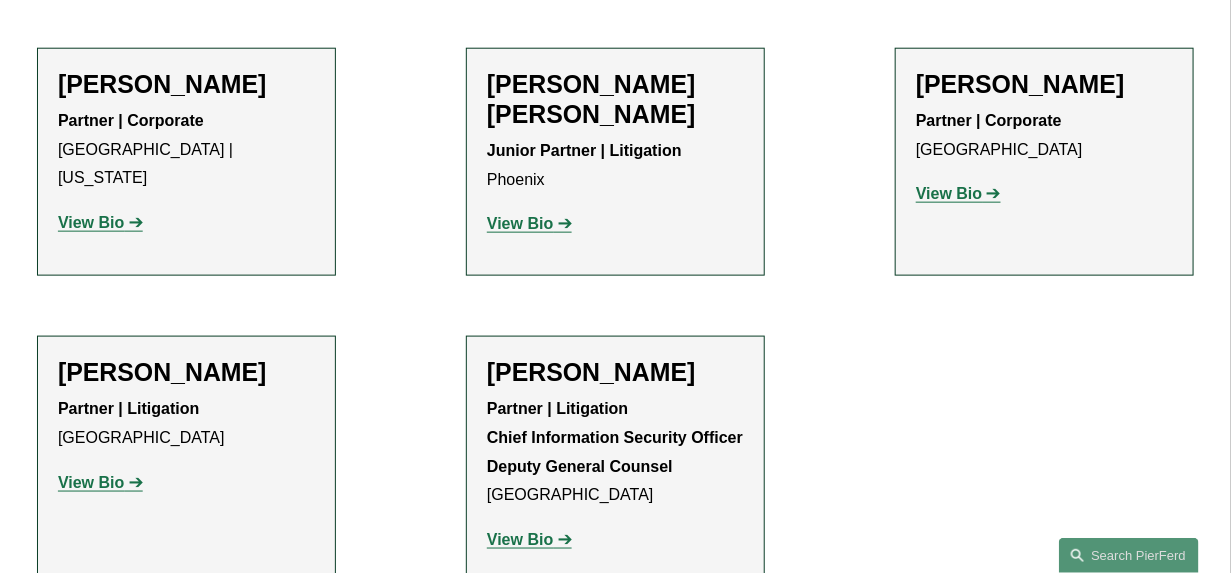 click on "View Bio" 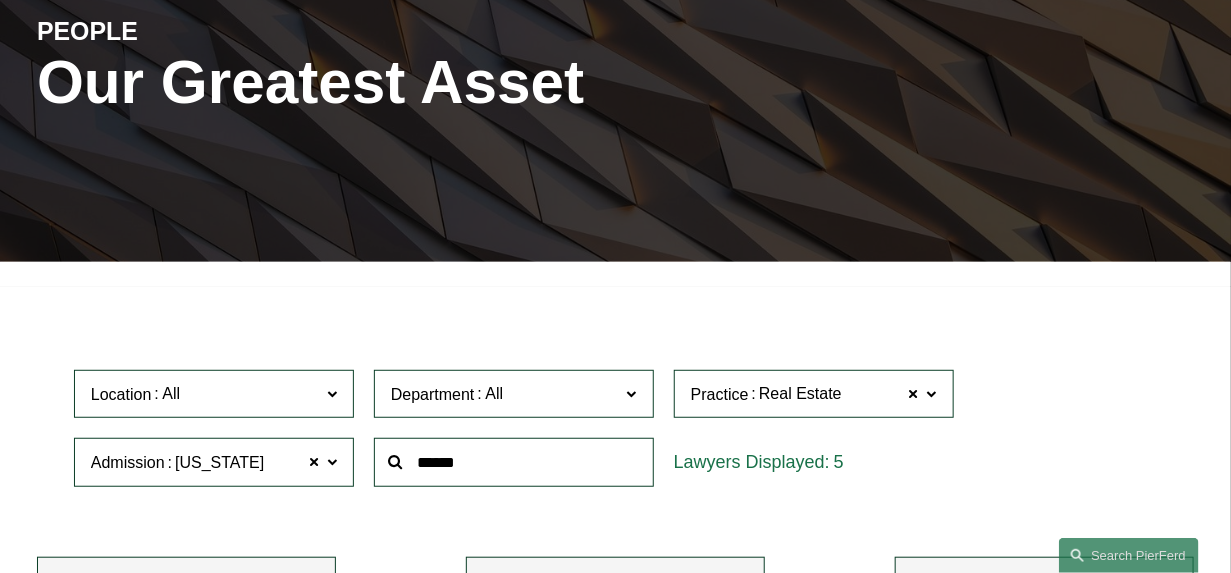 scroll, scrollTop: 0, scrollLeft: 0, axis: both 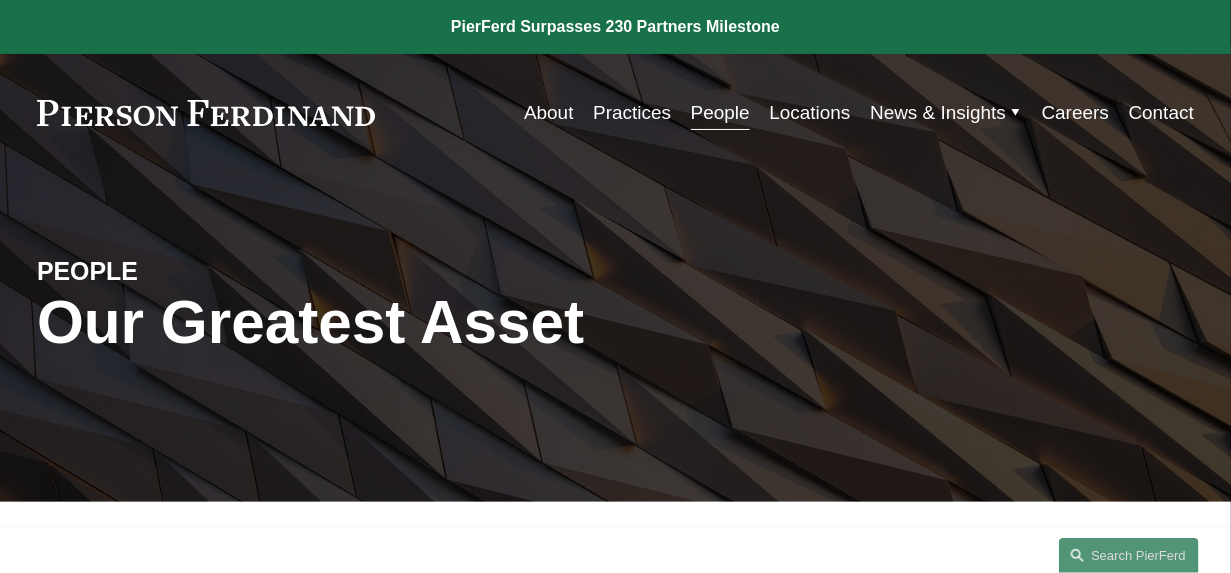 click on "People" at bounding box center (720, 113) 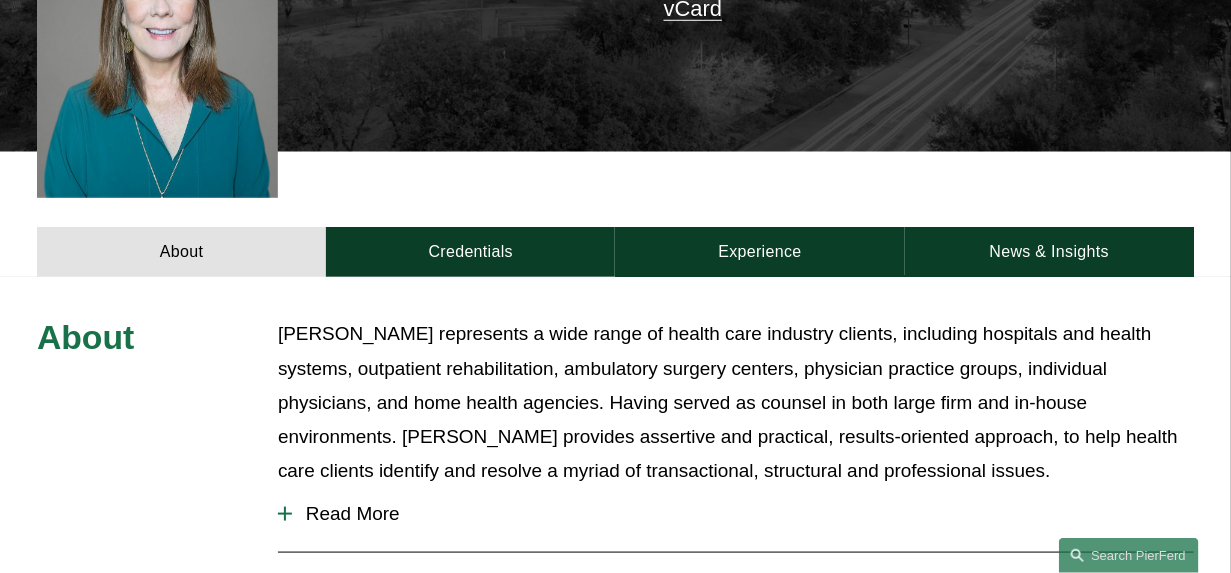 scroll, scrollTop: 624, scrollLeft: 0, axis: vertical 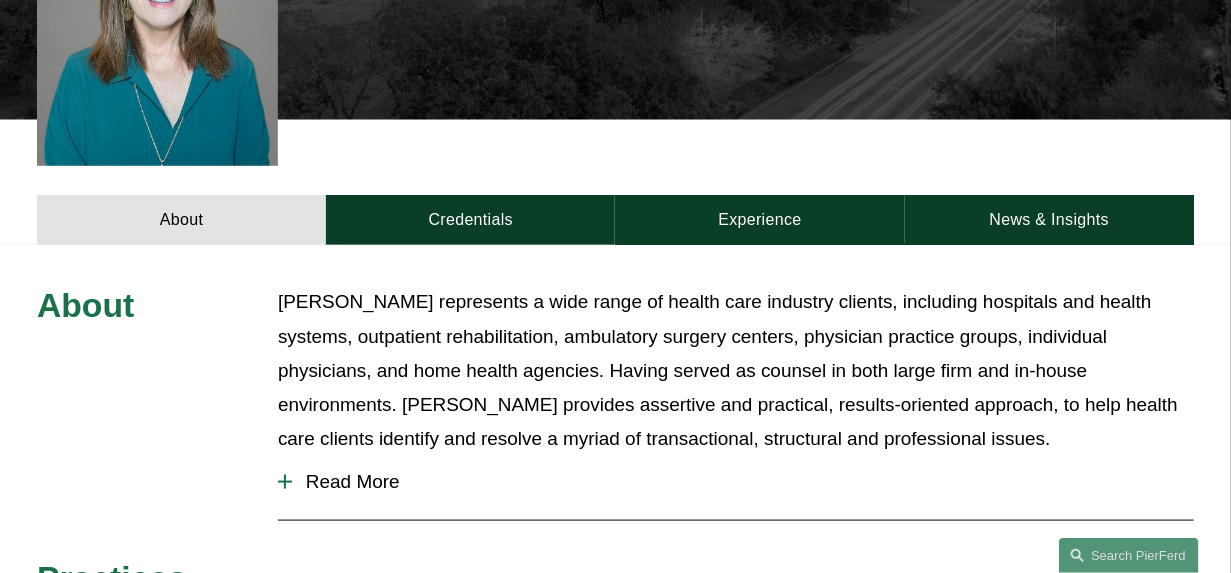 click at bounding box center (285, 482) 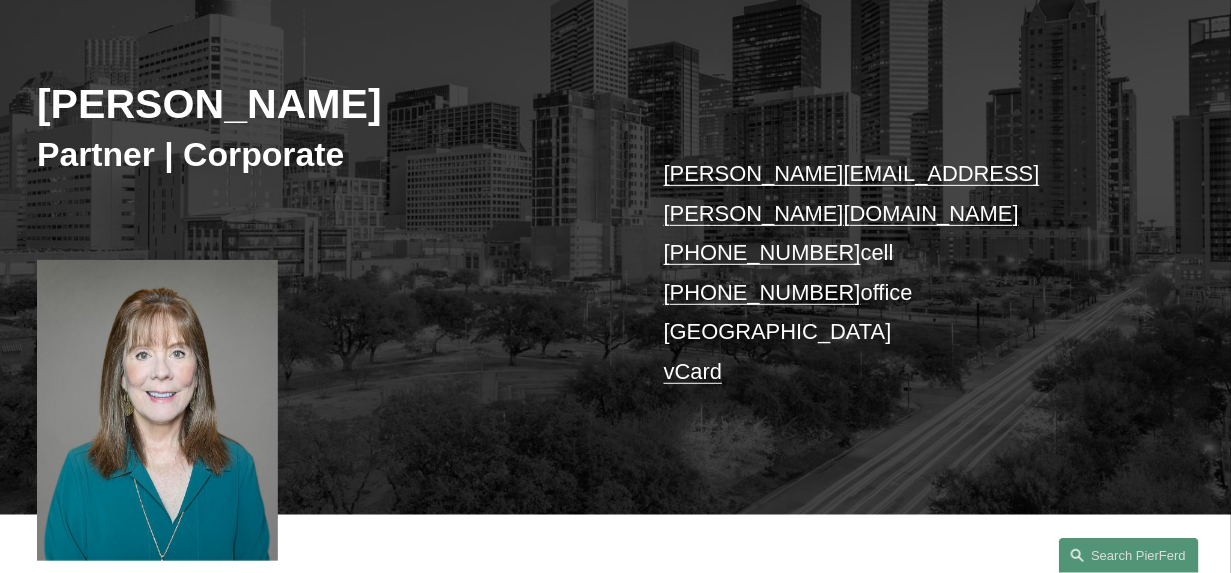scroll, scrollTop: 0, scrollLeft: 0, axis: both 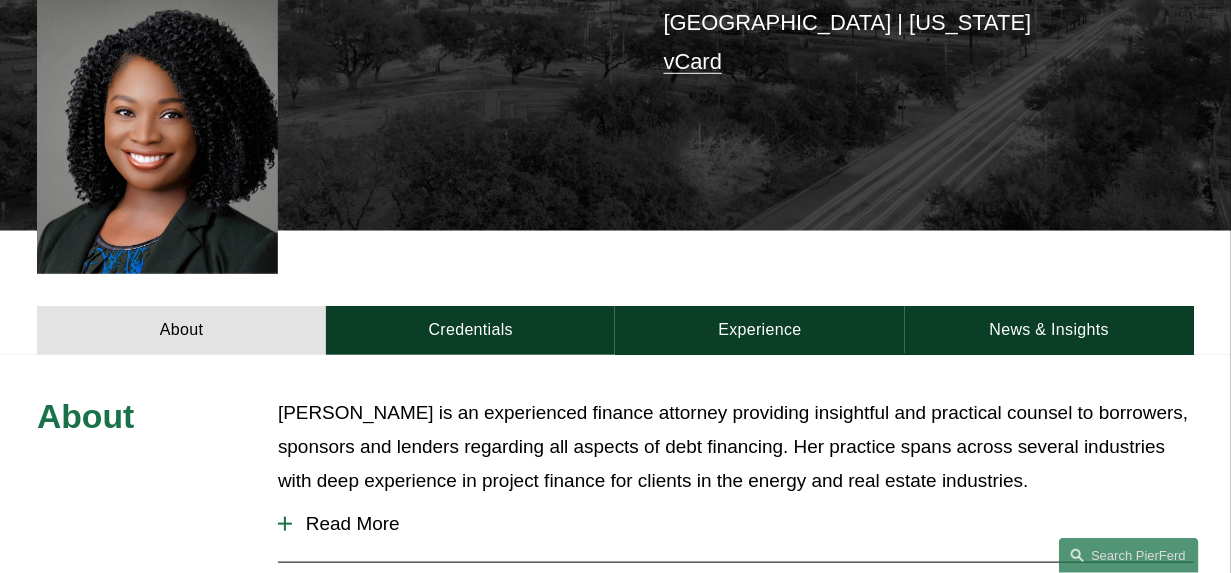 click at bounding box center [285, 524] 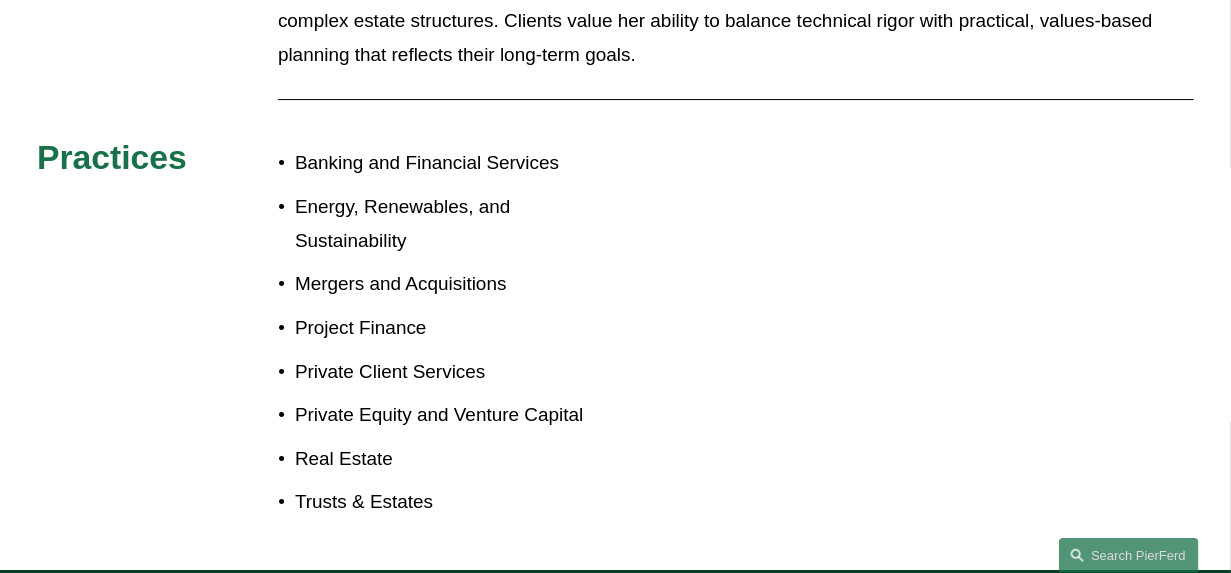 scroll, scrollTop: 2249, scrollLeft: 0, axis: vertical 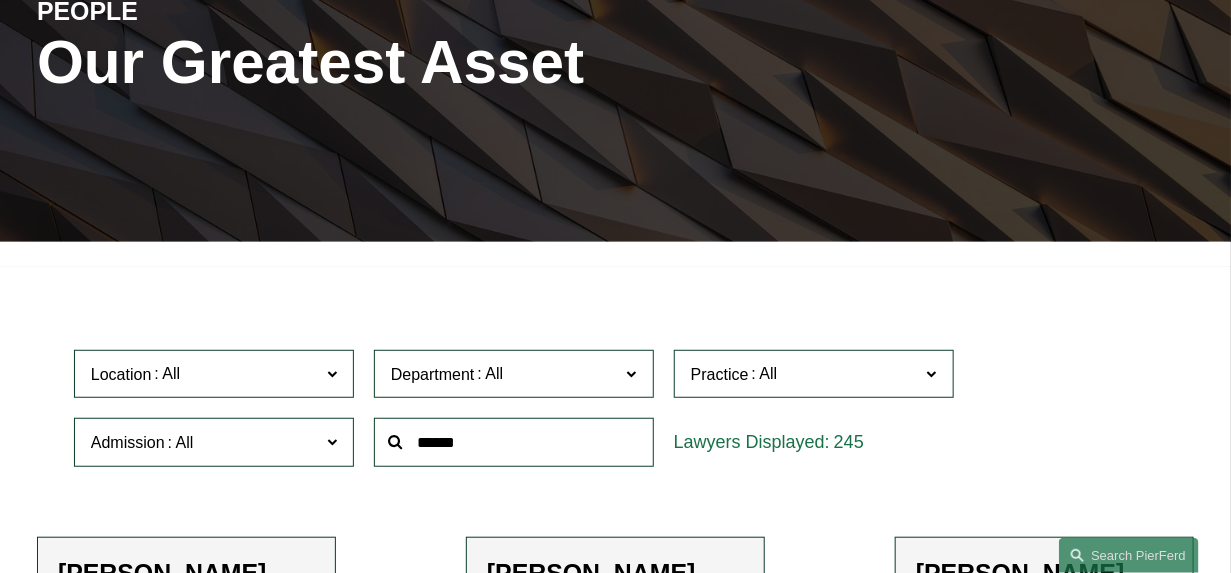 click 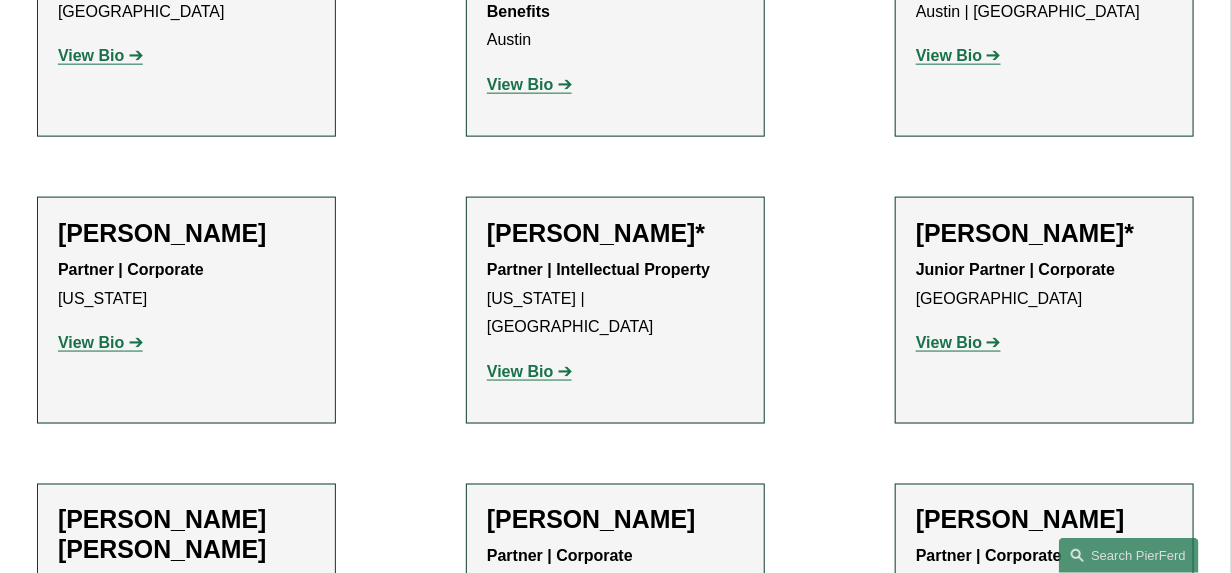 scroll, scrollTop: 760, scrollLeft: 0, axis: vertical 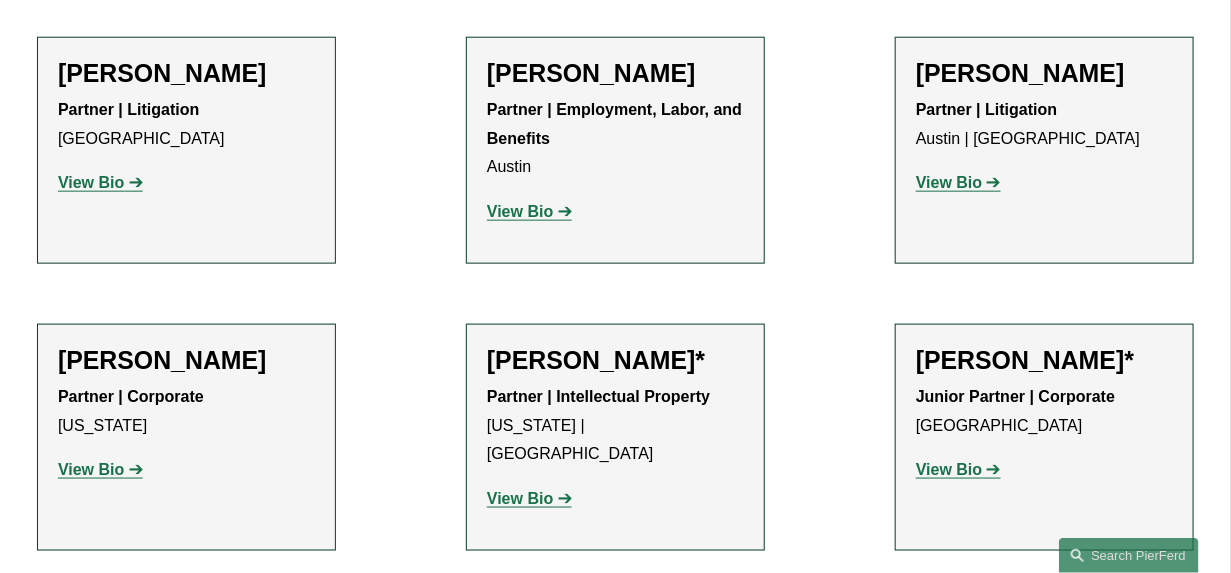 click on "[US_STATE]" 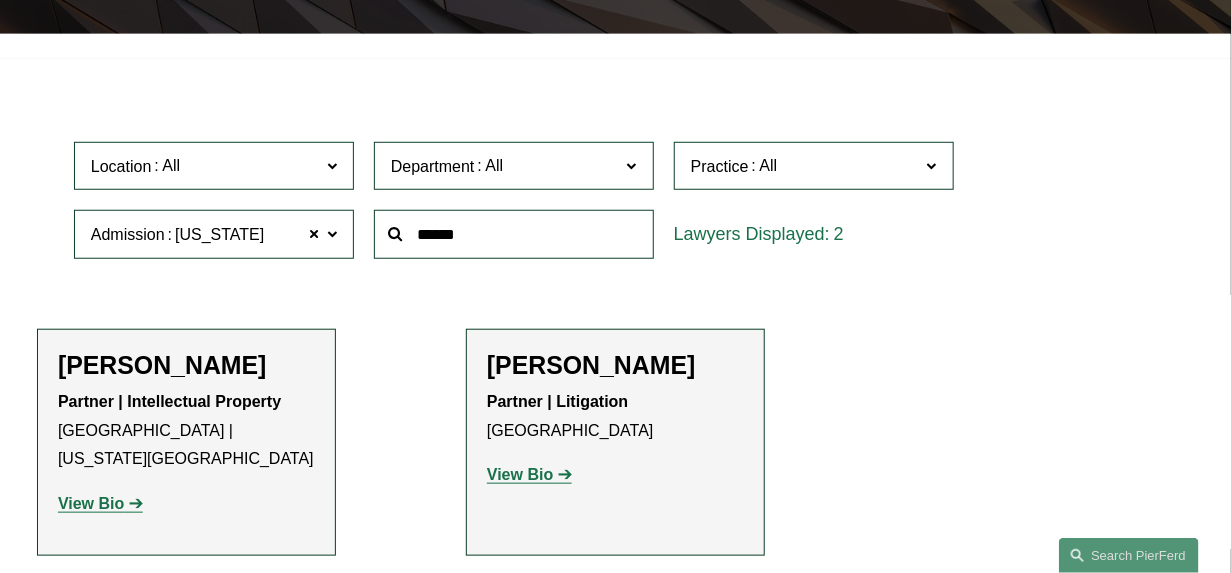 scroll, scrollTop: 545, scrollLeft: 0, axis: vertical 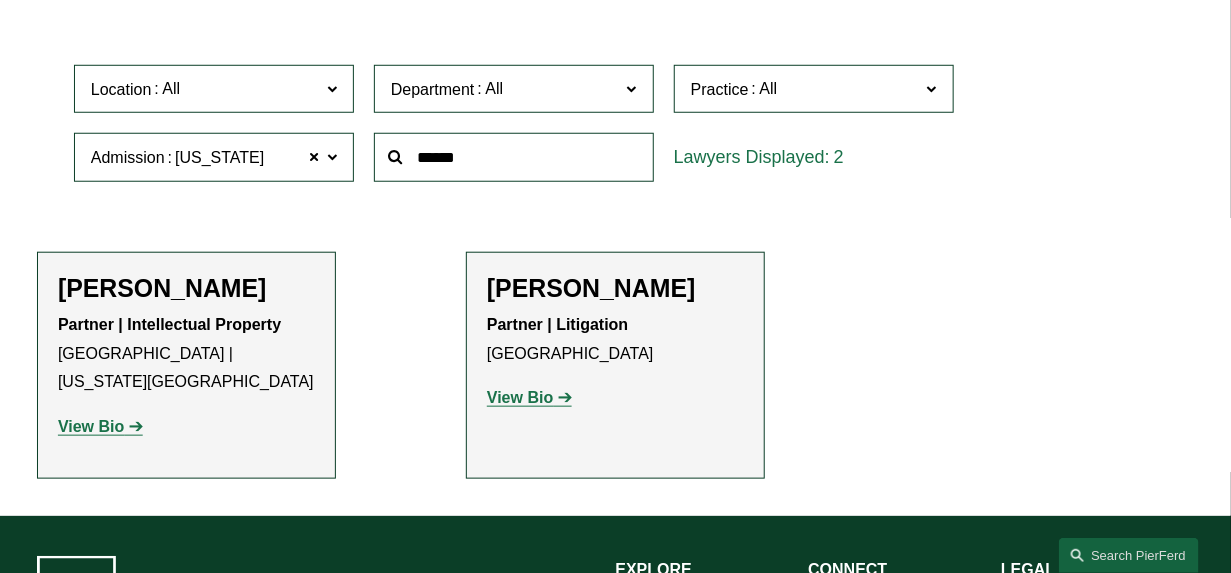 click on "View Bio" 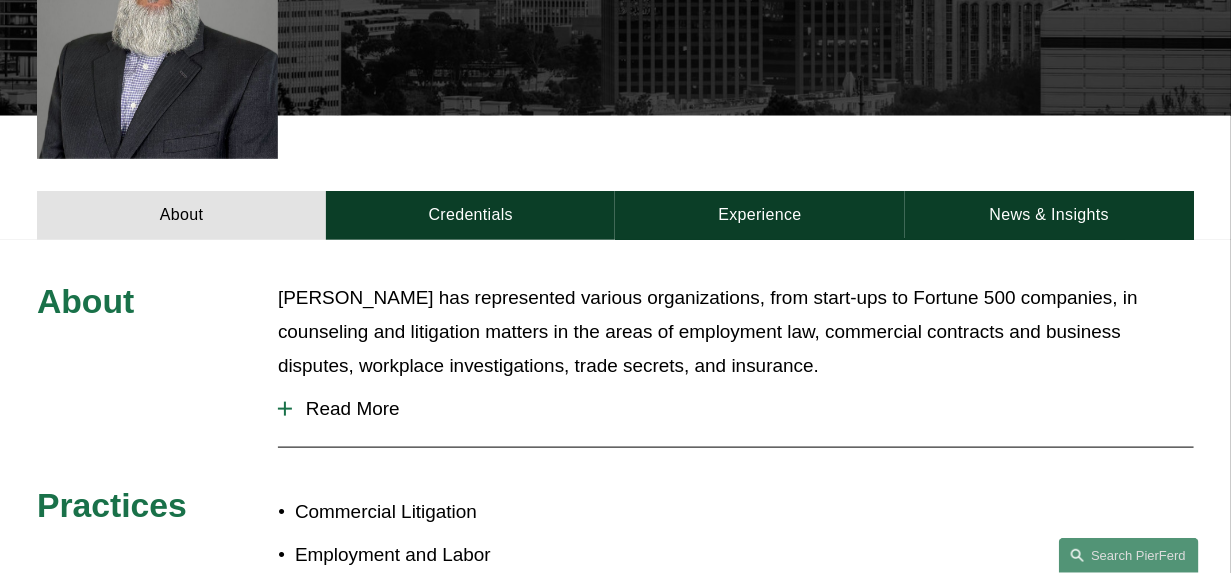 scroll, scrollTop: 624, scrollLeft: 0, axis: vertical 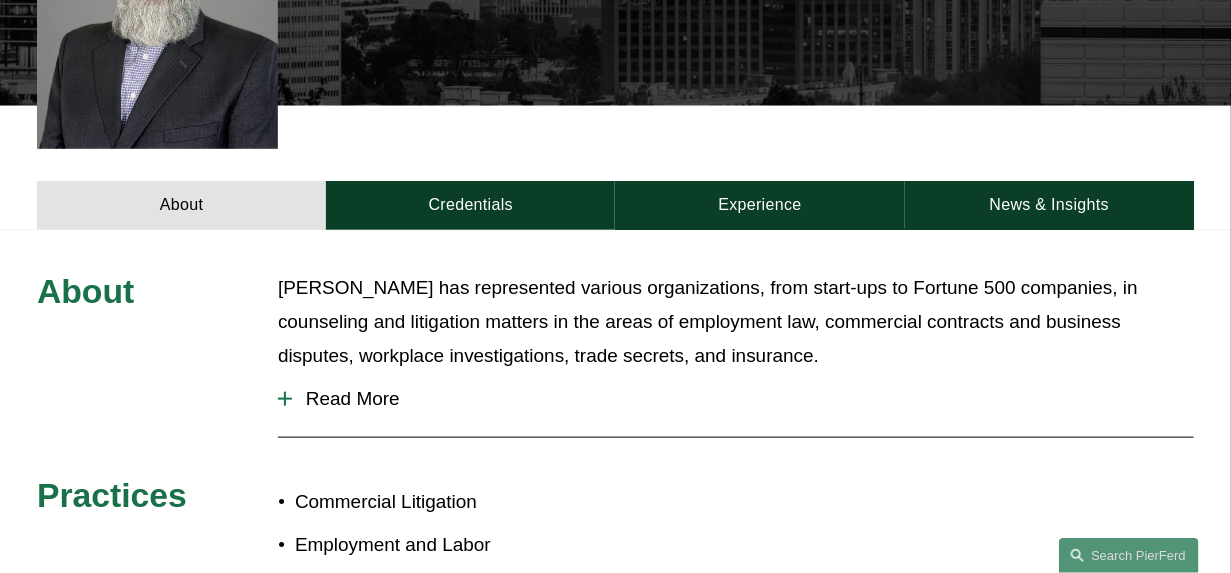 click at bounding box center [285, 399] 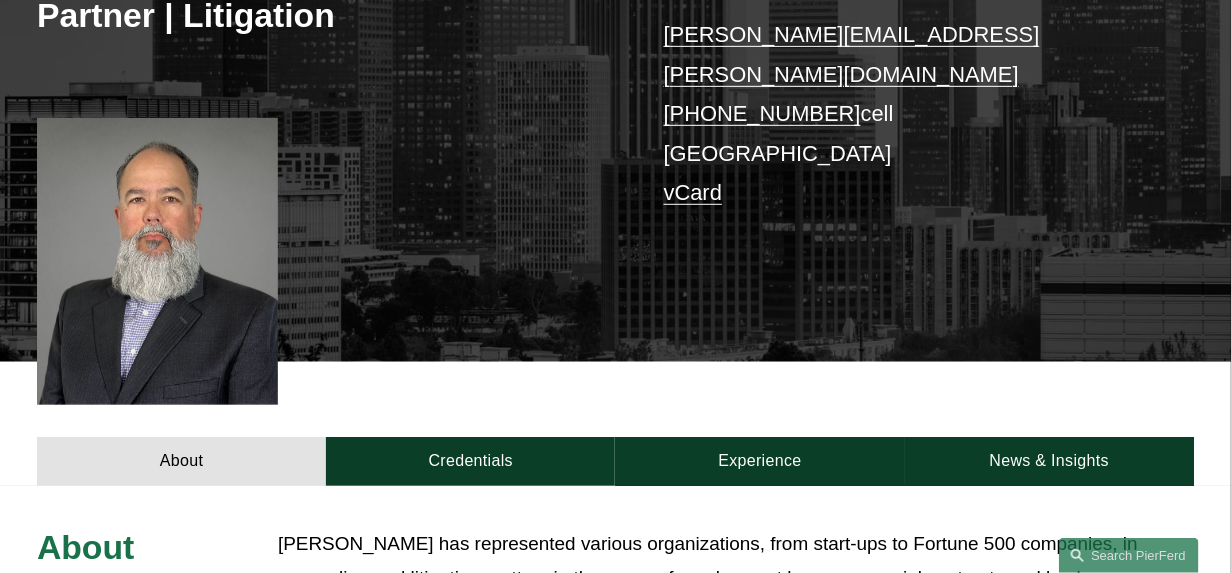 scroll, scrollTop: 124, scrollLeft: 0, axis: vertical 